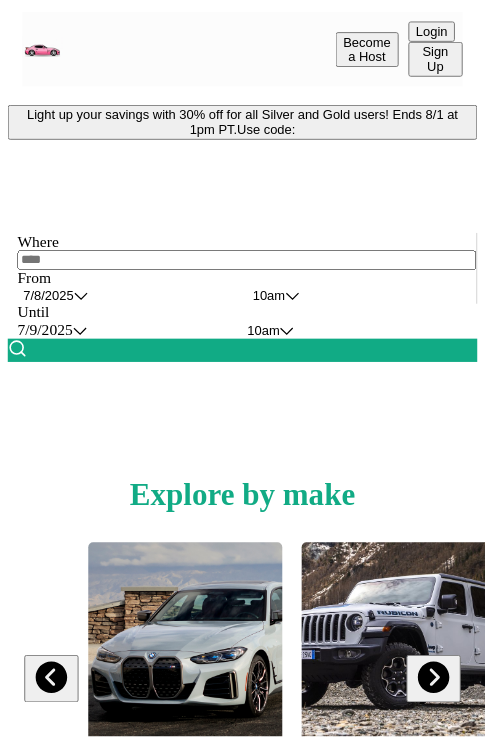 scroll, scrollTop: 0, scrollLeft: 0, axis: both 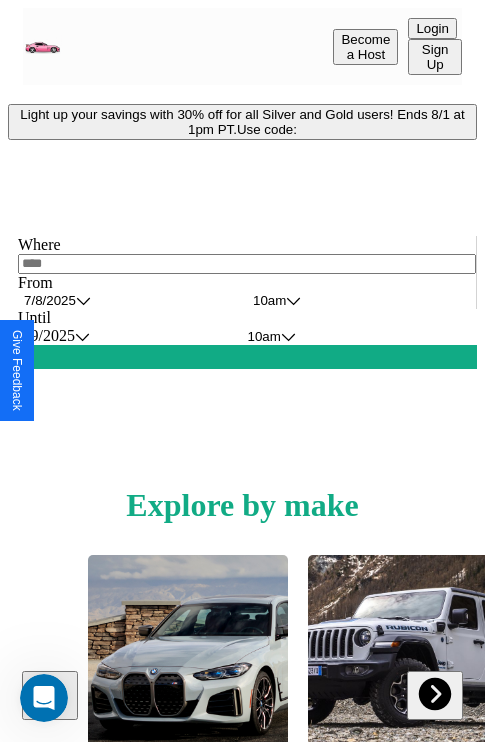 click on "Light up your savings with 30% off for all Silver and Gold users! Ends 8/1 at 1pm PT.  Use code:" at bounding box center [242, 122] 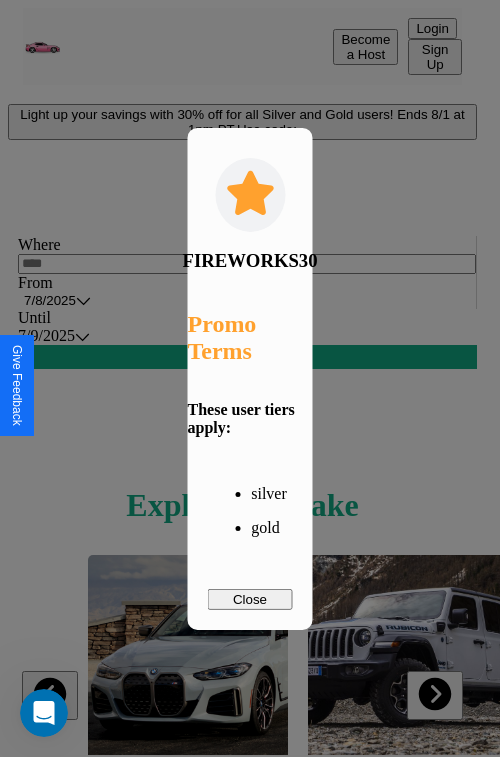 click on "Close" at bounding box center (250, 599) 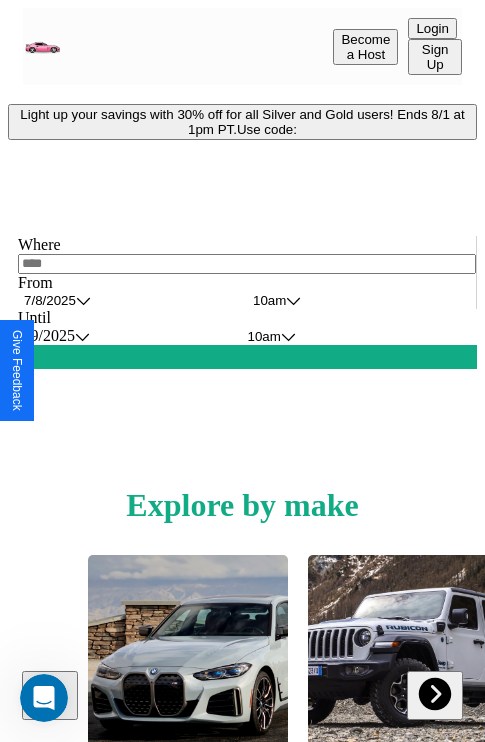 scroll, scrollTop: 308, scrollLeft: 0, axis: vertical 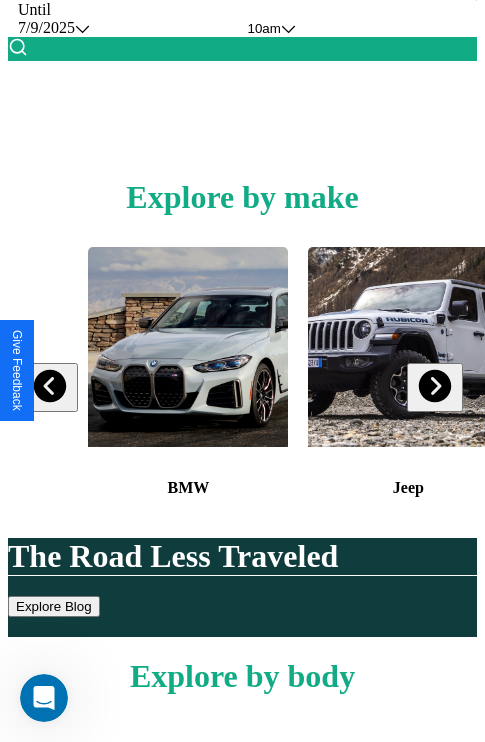 click at bounding box center (434, 386) 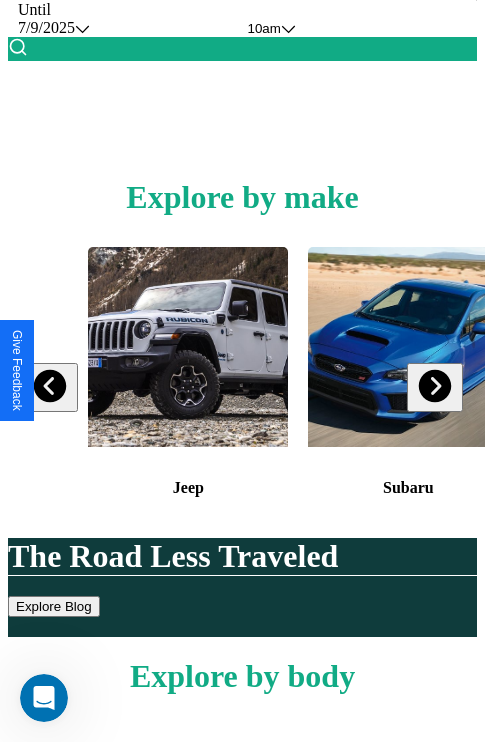 click at bounding box center [434, 386] 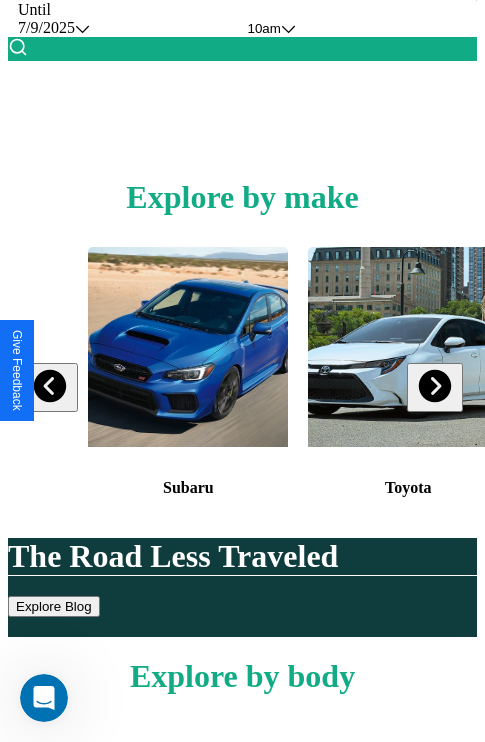 click at bounding box center (434, 386) 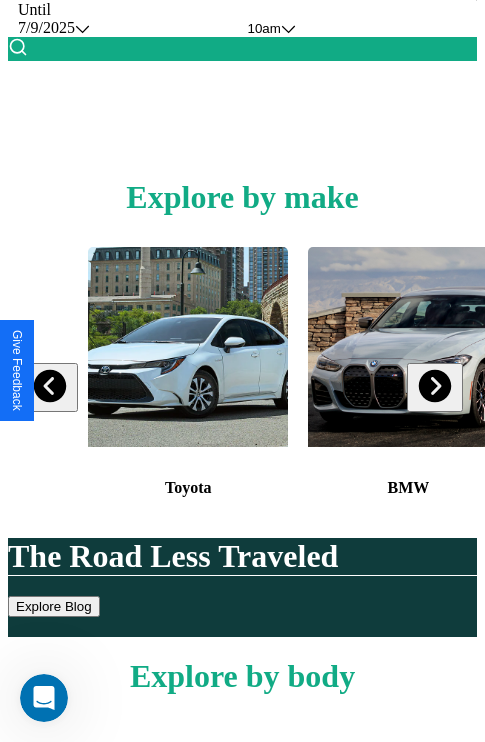 click at bounding box center (188, 347) 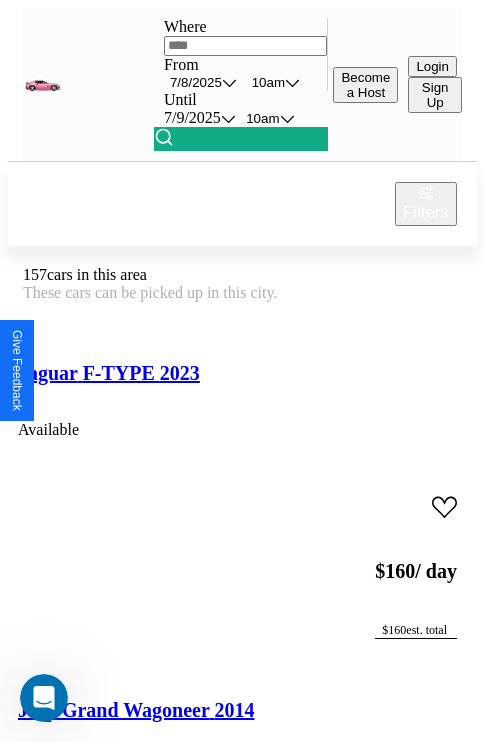 scroll, scrollTop: 66, scrollLeft: 0, axis: vertical 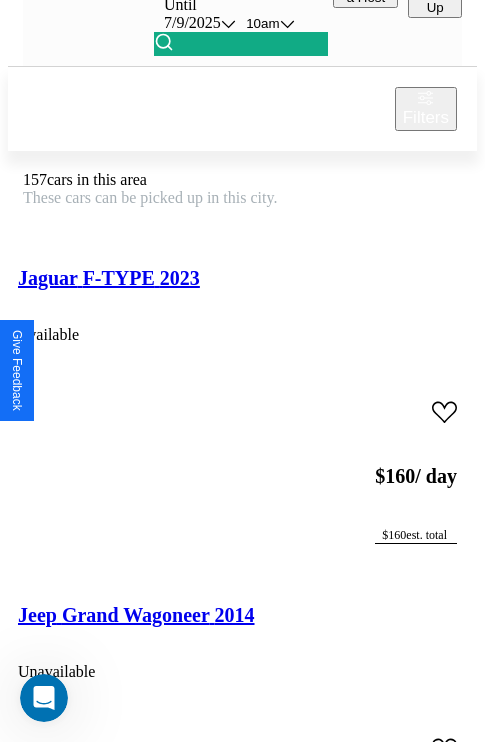 click on "Lexus   RC   2014" at bounding box center (83, 5333) 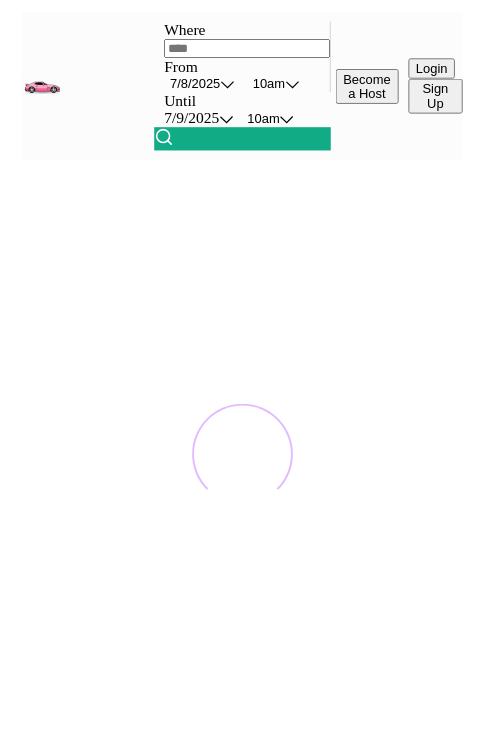 scroll, scrollTop: 0, scrollLeft: 0, axis: both 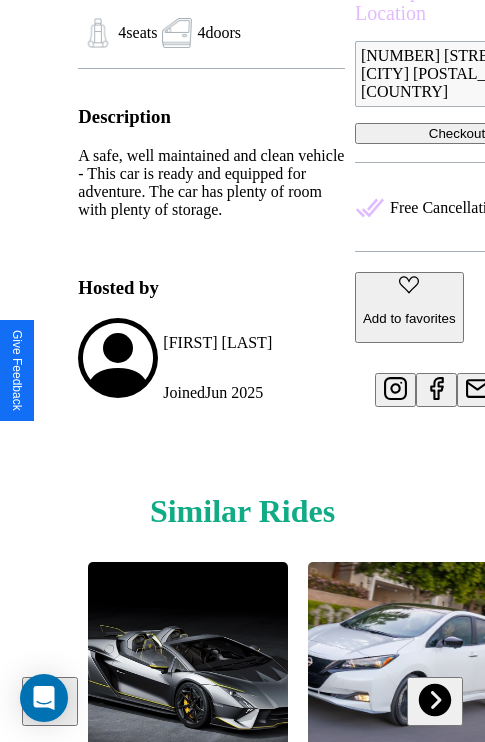 click at bounding box center [434, 700] 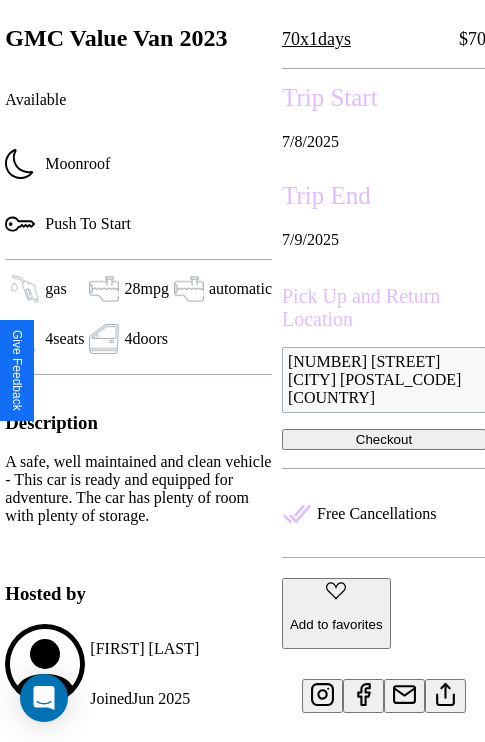 scroll, scrollTop: 498, scrollLeft: 84, axis: both 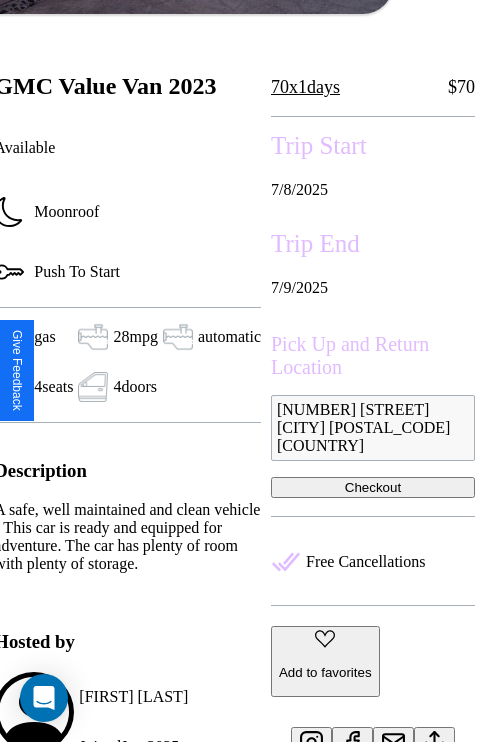 click on "Checkout" at bounding box center [373, 487] 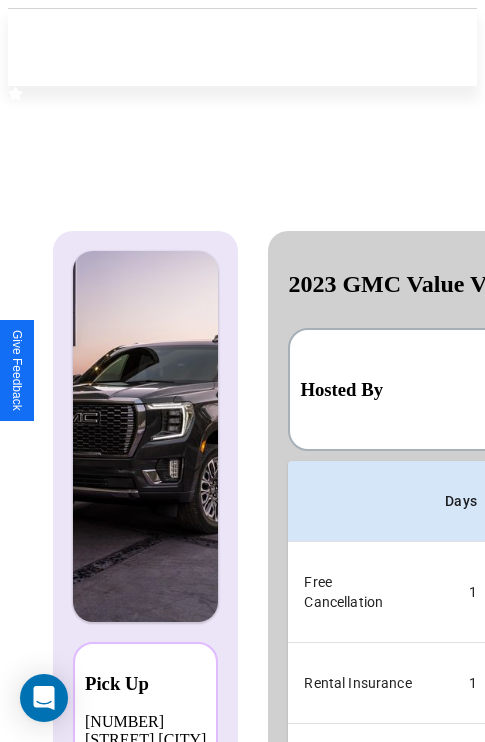 scroll, scrollTop: 0, scrollLeft: 378, axis: horizontal 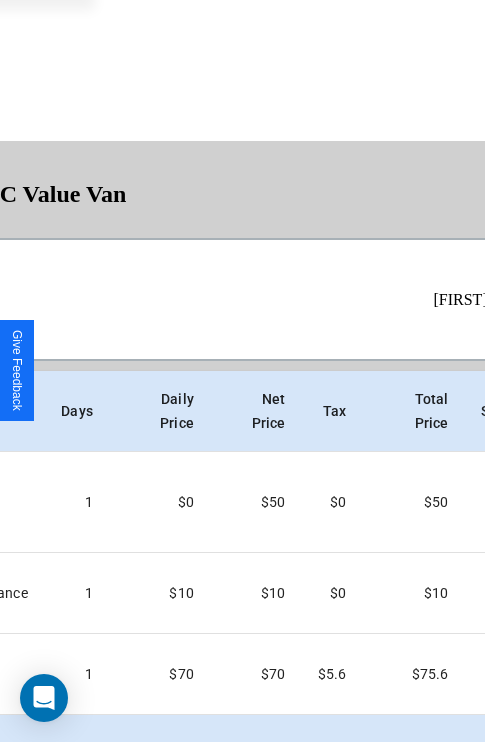 click on "Checkout" at bounding box center [456, 843] 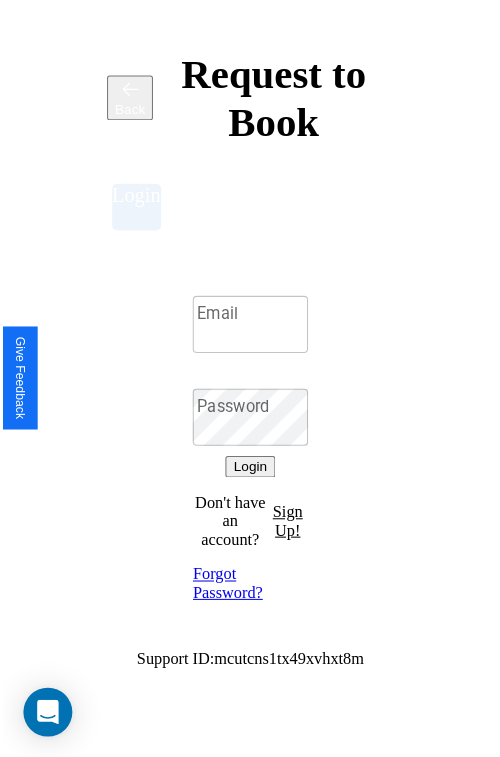 scroll, scrollTop: 0, scrollLeft: 0, axis: both 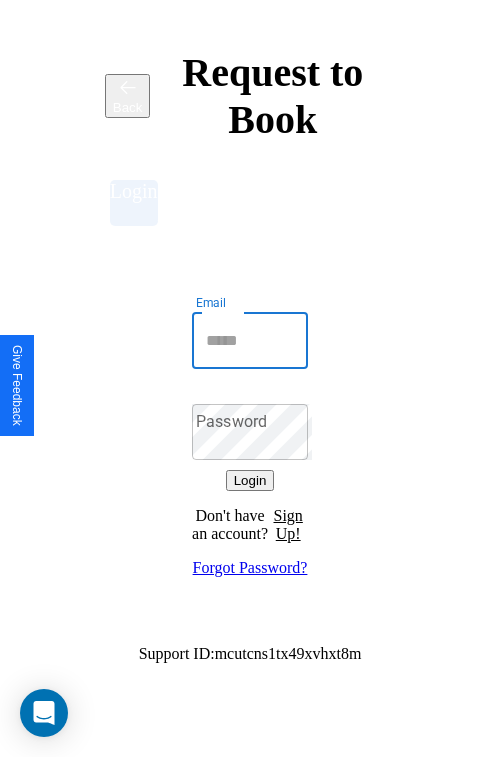 click on "Email" at bounding box center [250, 341] 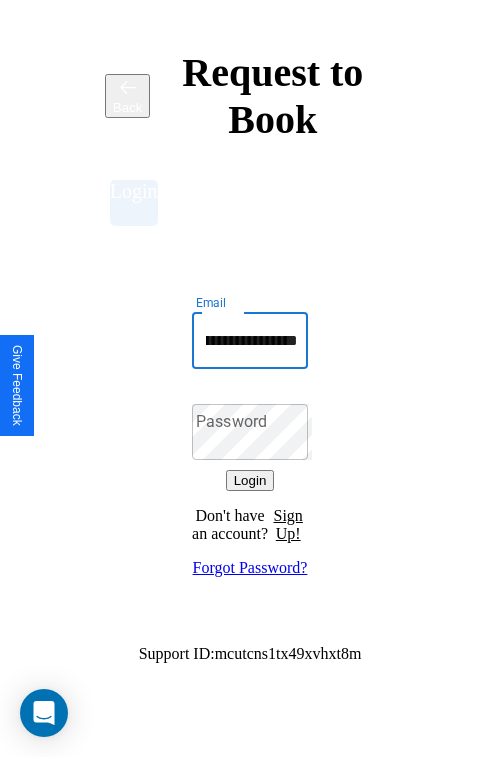 scroll, scrollTop: 0, scrollLeft: 101, axis: horizontal 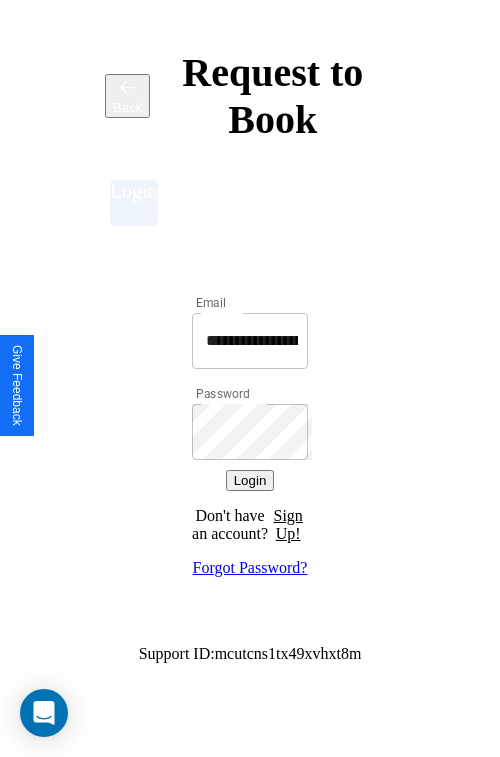 click on "Login" at bounding box center [250, 480] 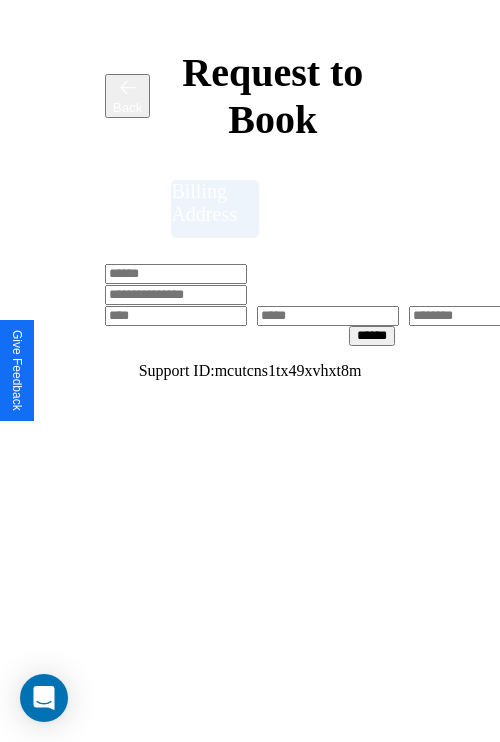 click at bounding box center [176, 274] 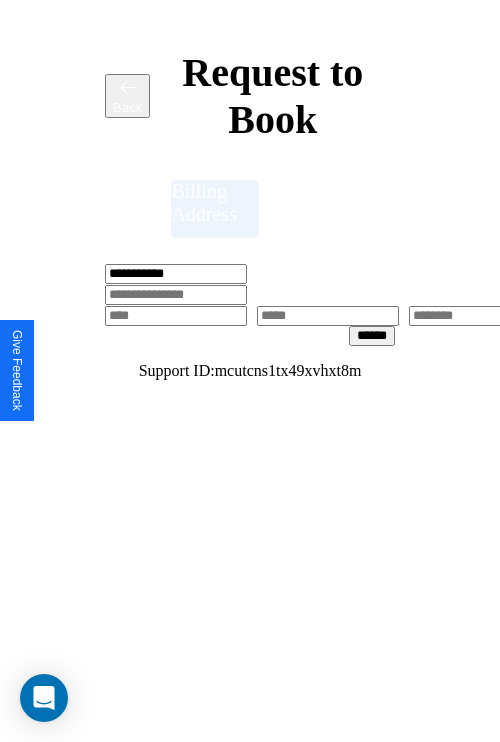 type on "**********" 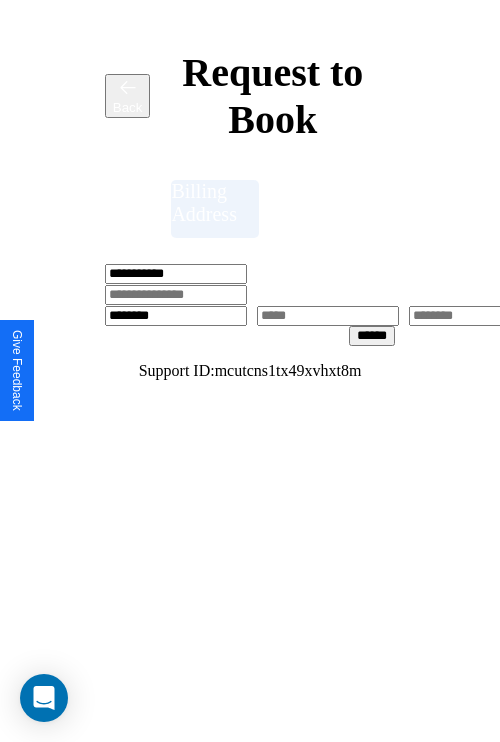 type on "********" 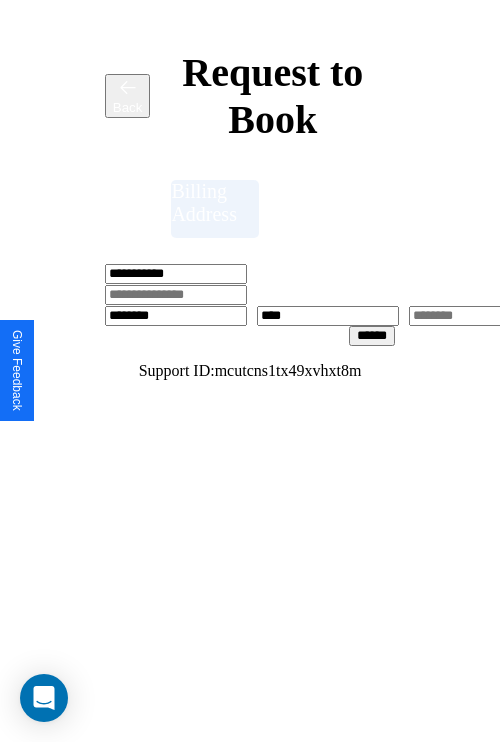 scroll, scrollTop: 0, scrollLeft: 517, axis: horizontal 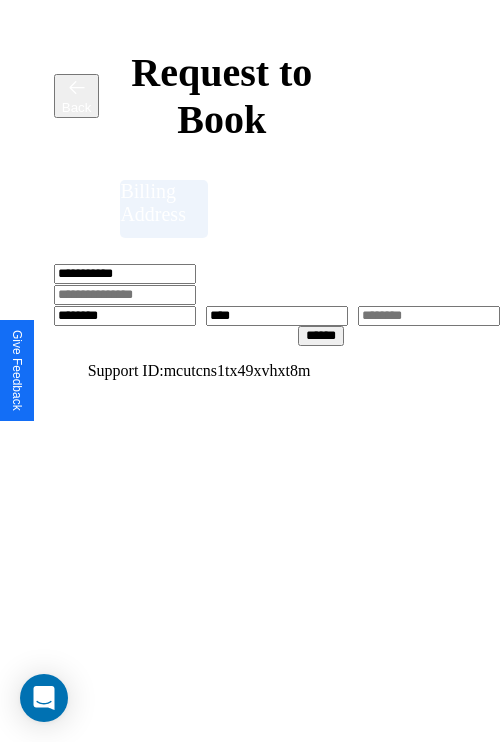 type on "****" 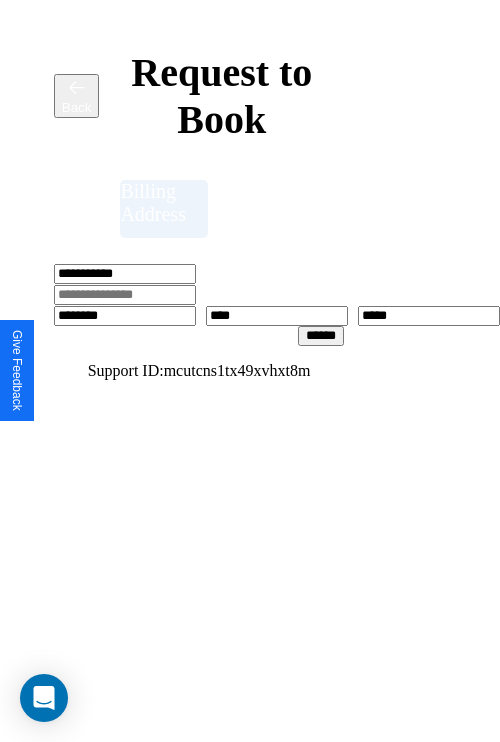 type on "*****" 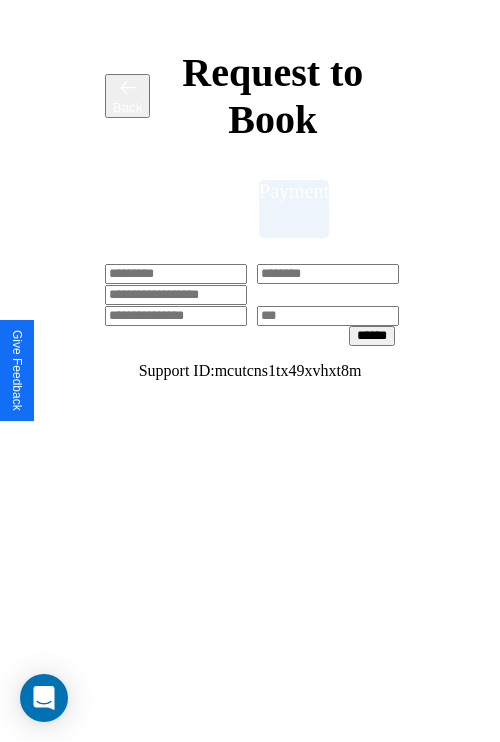 scroll, scrollTop: 0, scrollLeft: 208, axis: horizontal 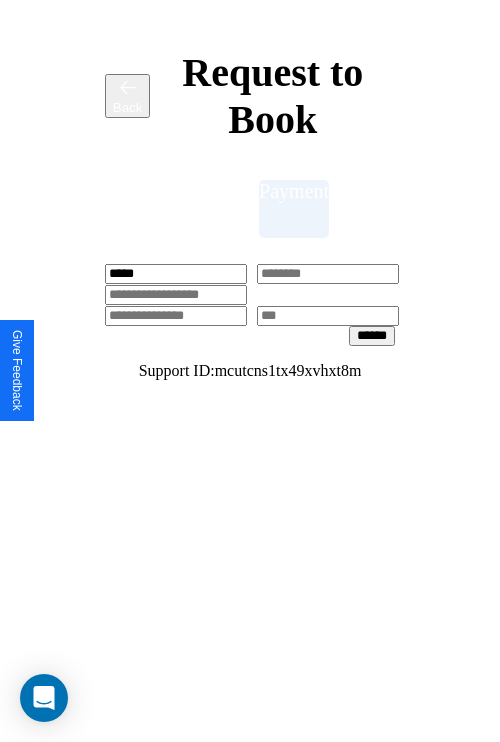 type on "*****" 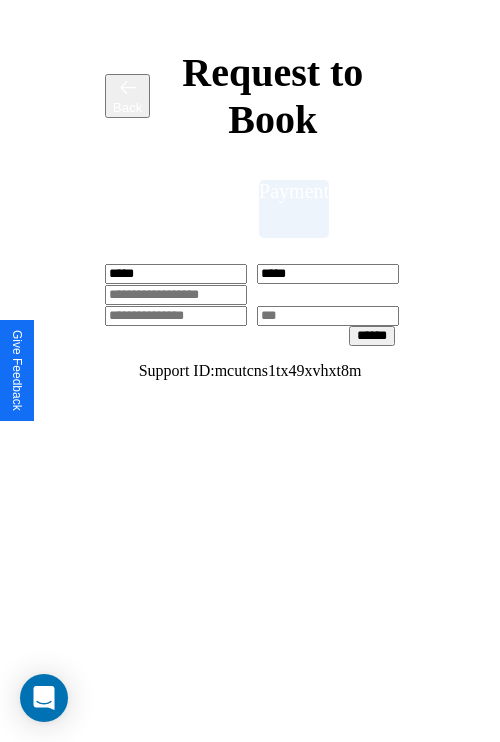 type on "*****" 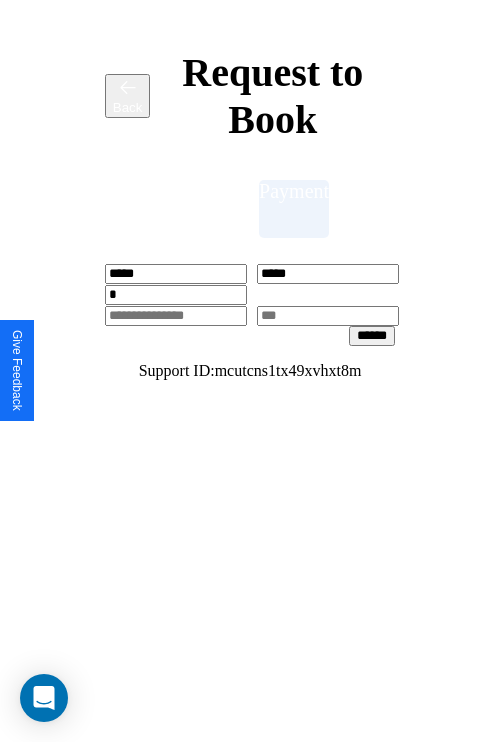 scroll, scrollTop: 0, scrollLeft: 128, axis: horizontal 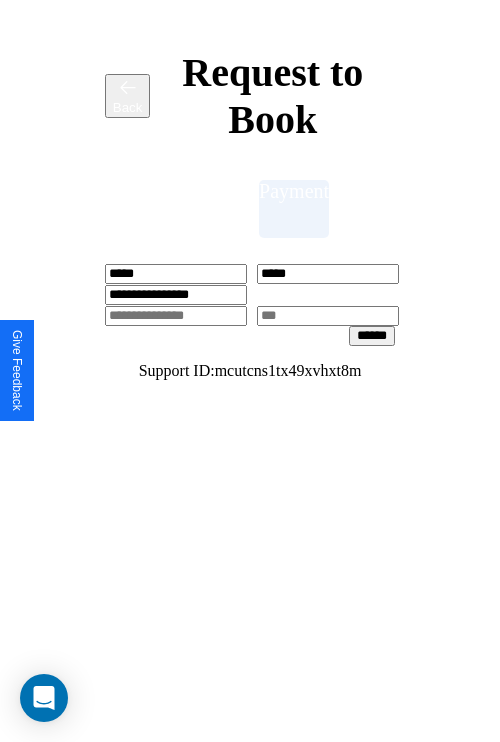type on "**********" 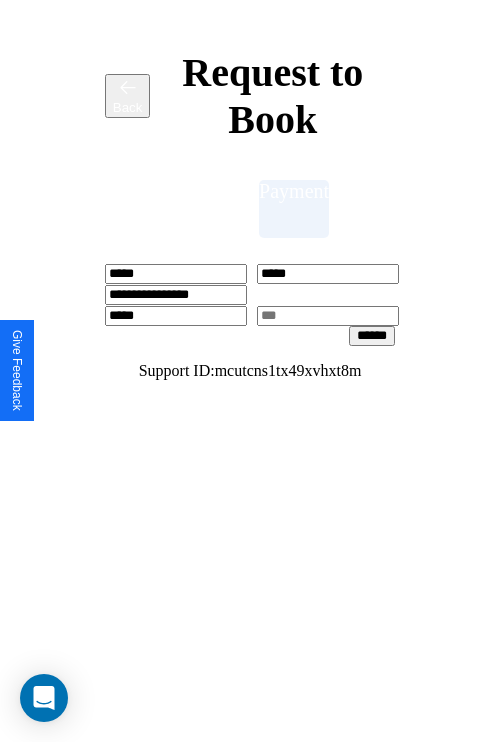 type on "*****" 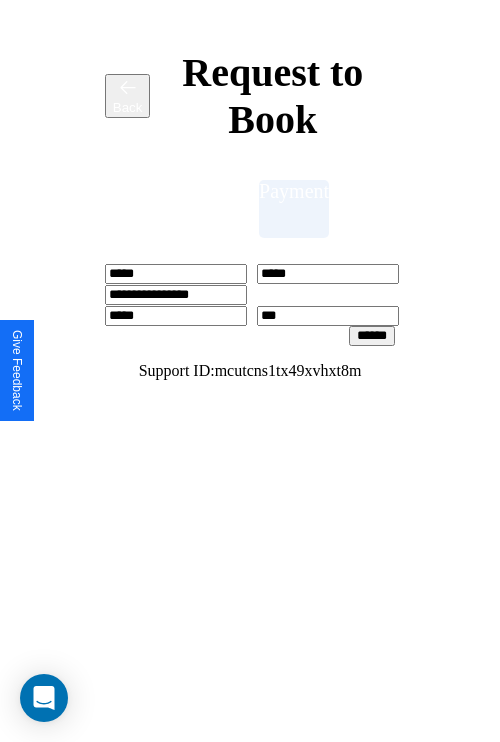 type on "***" 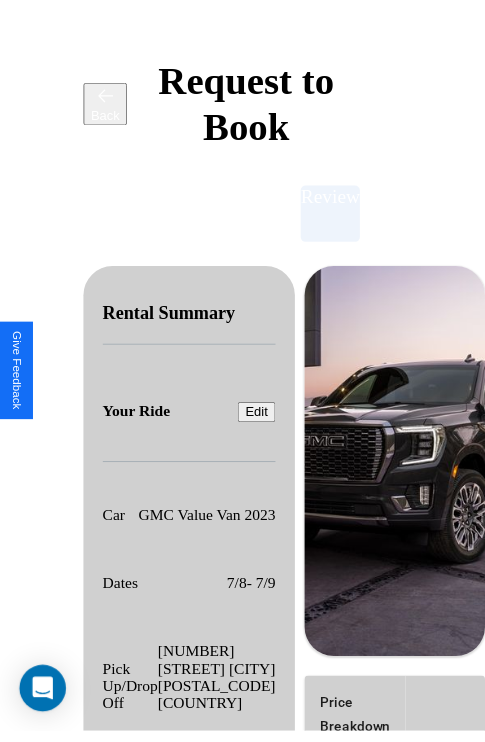 scroll, scrollTop: 0, scrollLeft: 72, axis: horizontal 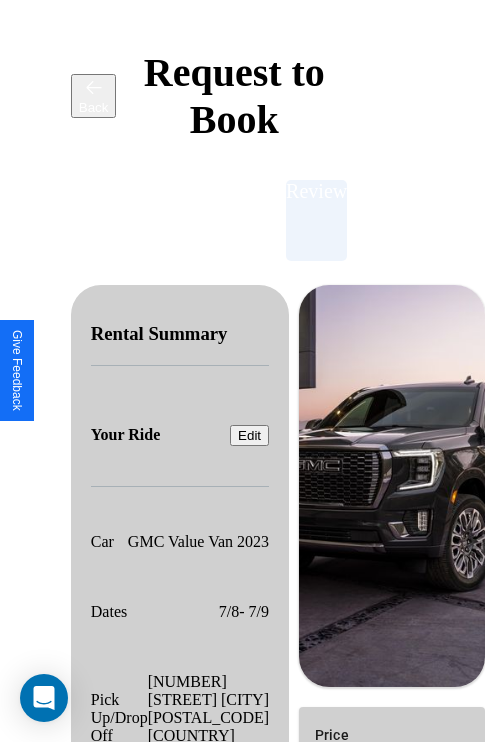 click on "Edit" at bounding box center (249, 435) 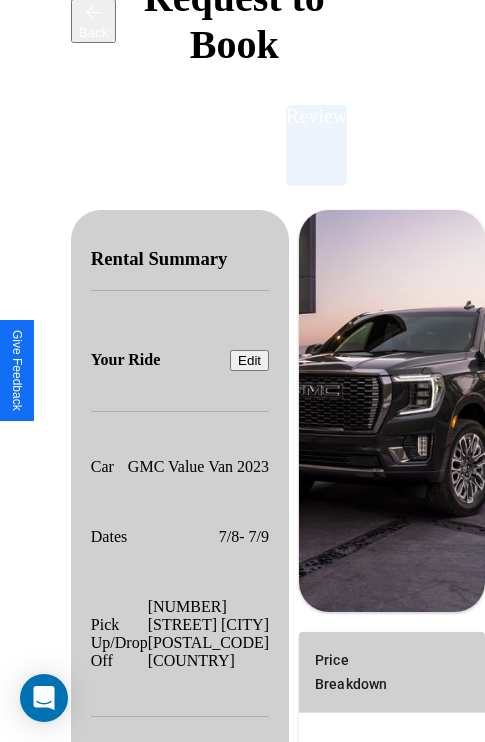 scroll, scrollTop: 482, scrollLeft: 72, axis: both 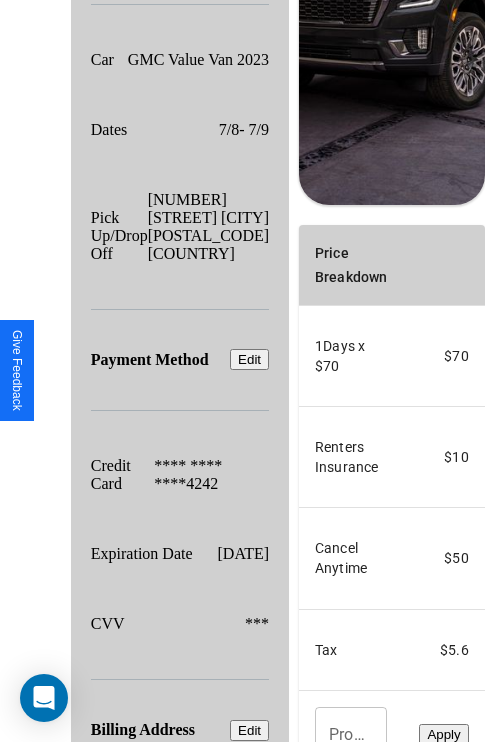 click on "Confirm & Submit" at bounding box center (424, 889) 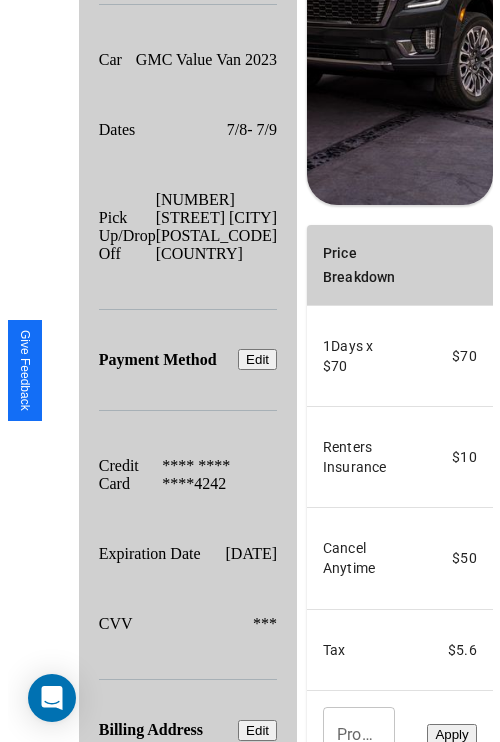 scroll, scrollTop: 0, scrollLeft: 72, axis: horizontal 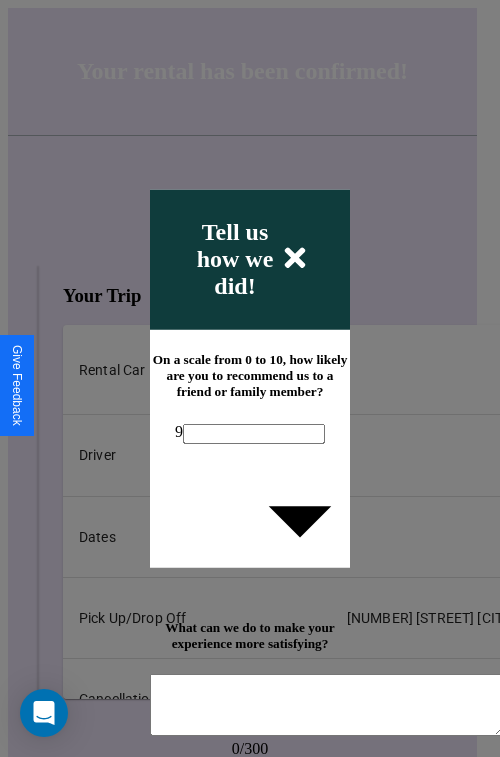 click at bounding box center (327, 705) 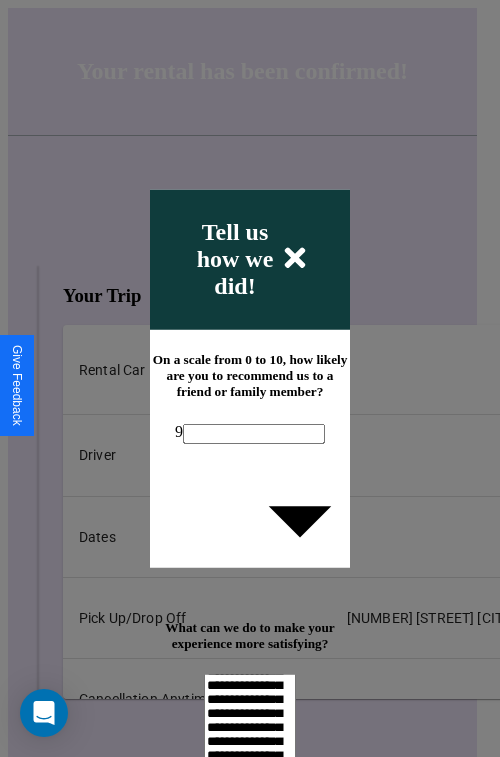 scroll, scrollTop: 708, scrollLeft: 0, axis: vertical 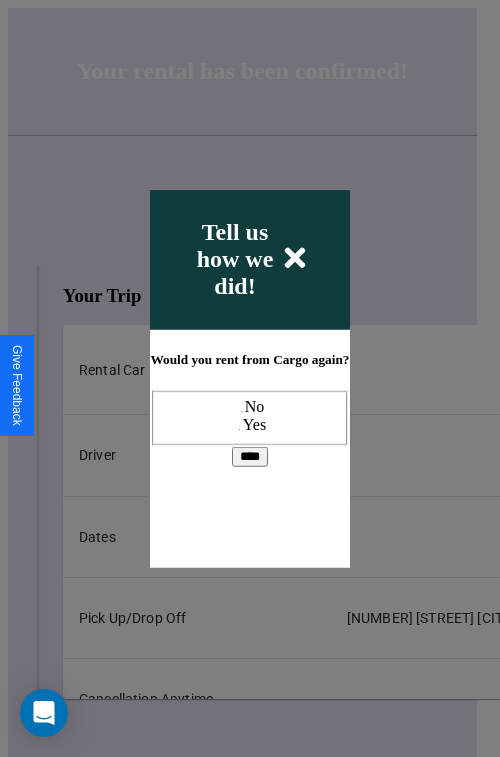 click at bounding box center (250, 378) 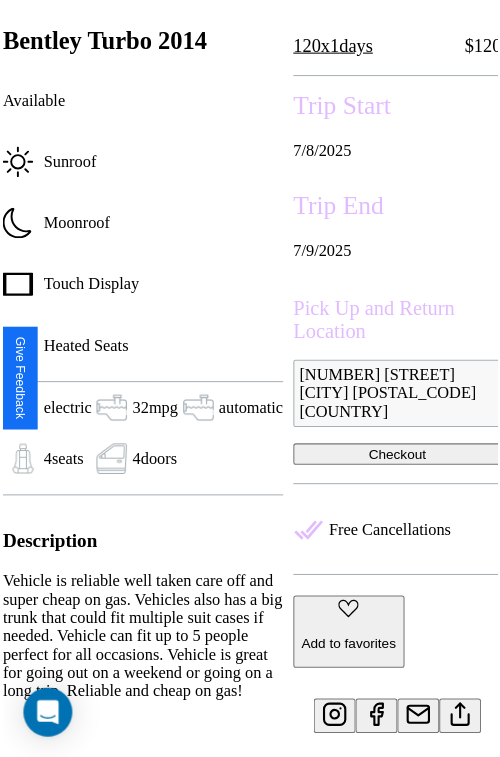scroll, scrollTop: 520, scrollLeft: 96, axis: both 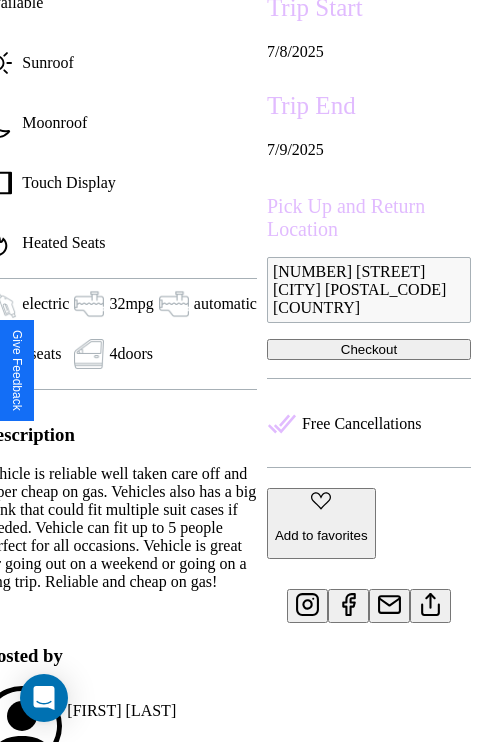 click on "Add to favorites" at bounding box center [321, 535] 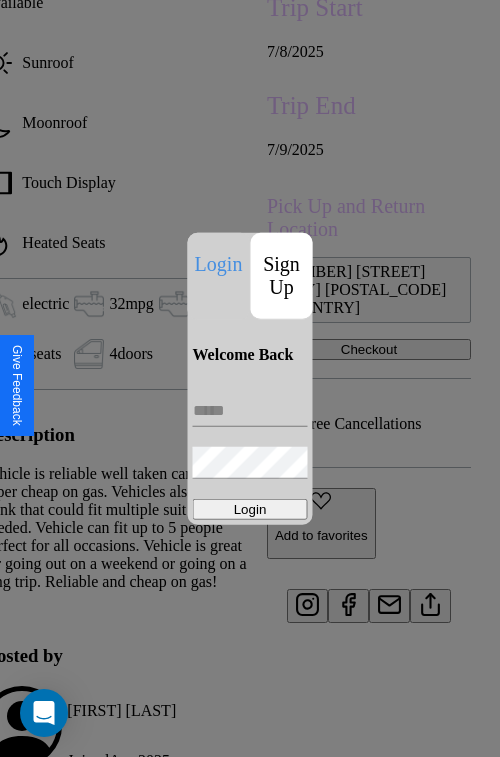 click at bounding box center (250, 411) 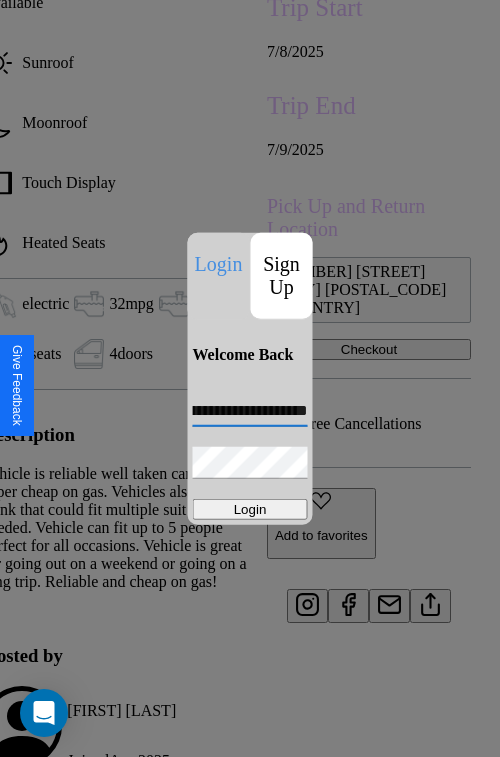 scroll, scrollTop: 0, scrollLeft: 79, axis: horizontal 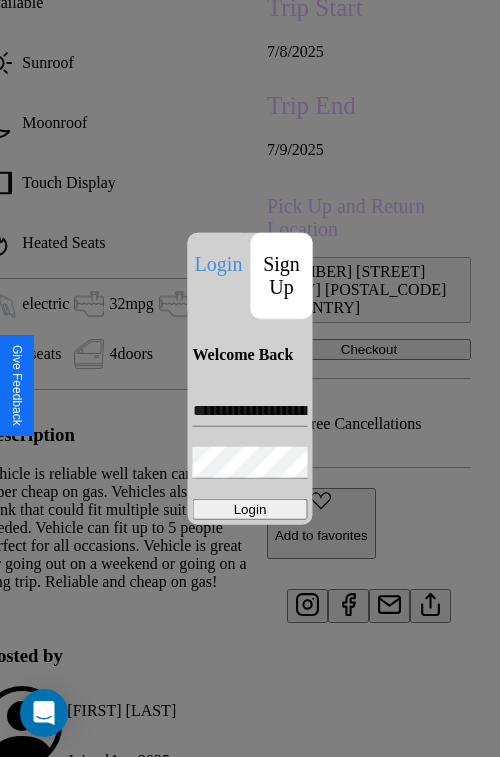 click on "Login" at bounding box center [250, 509] 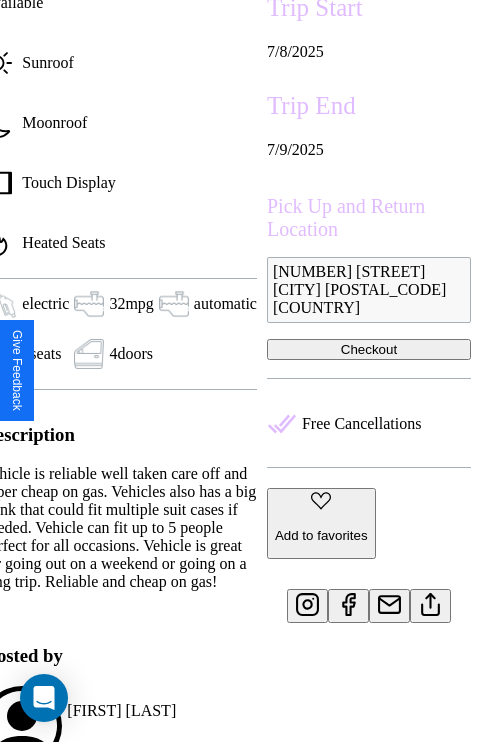scroll, scrollTop: 868, scrollLeft: 30, axis: both 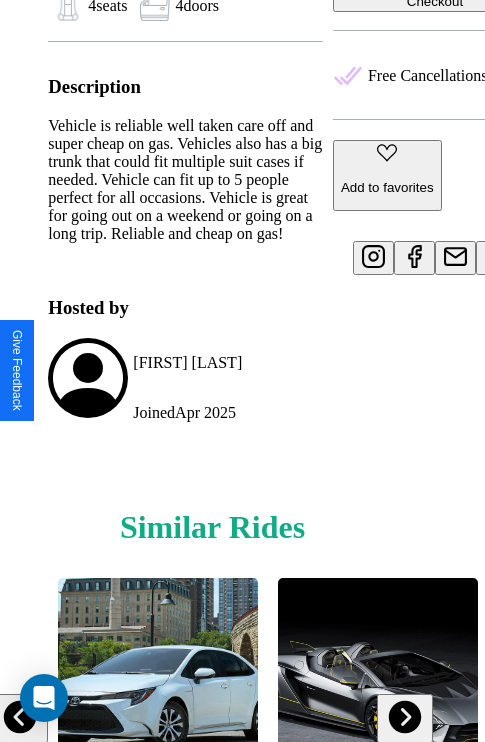 click at bounding box center (404, 716) 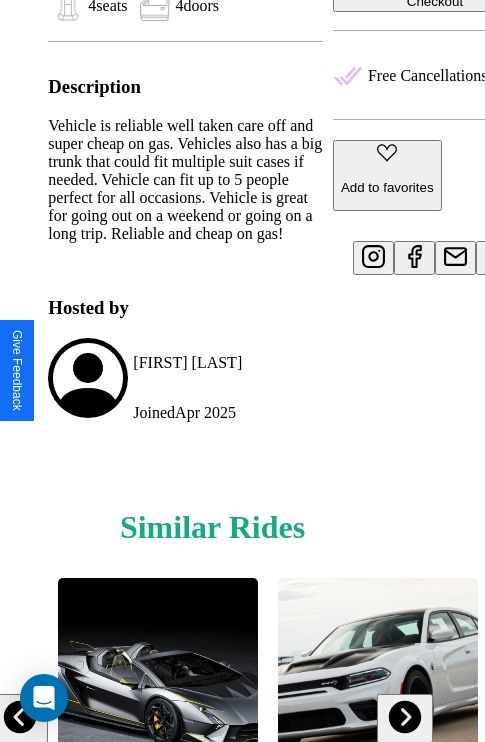 click at bounding box center [404, 716] 